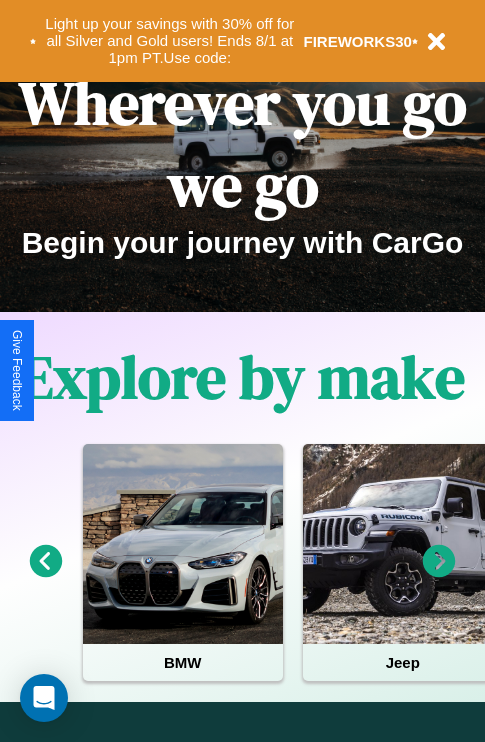 scroll, scrollTop: 308, scrollLeft: 0, axis: vertical 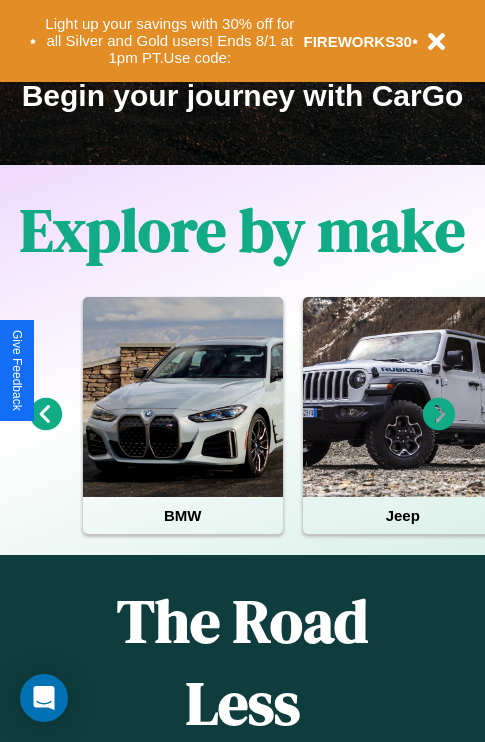 click 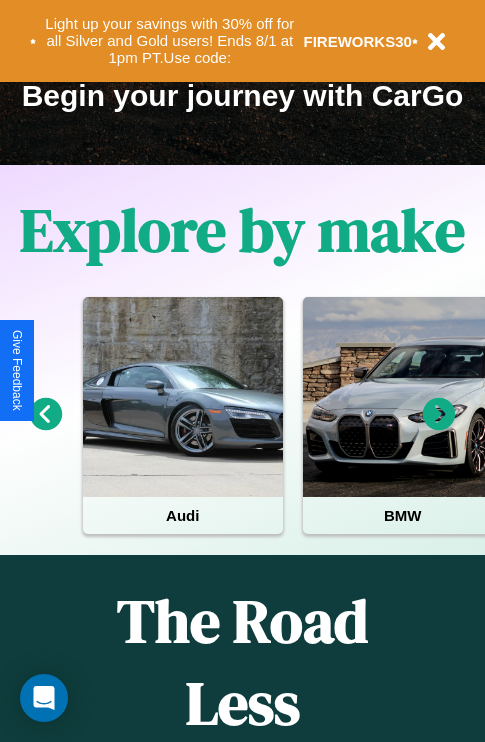 click 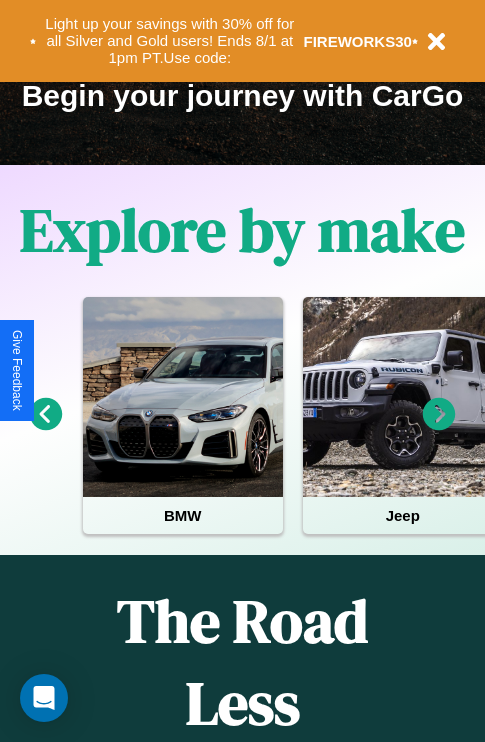 click 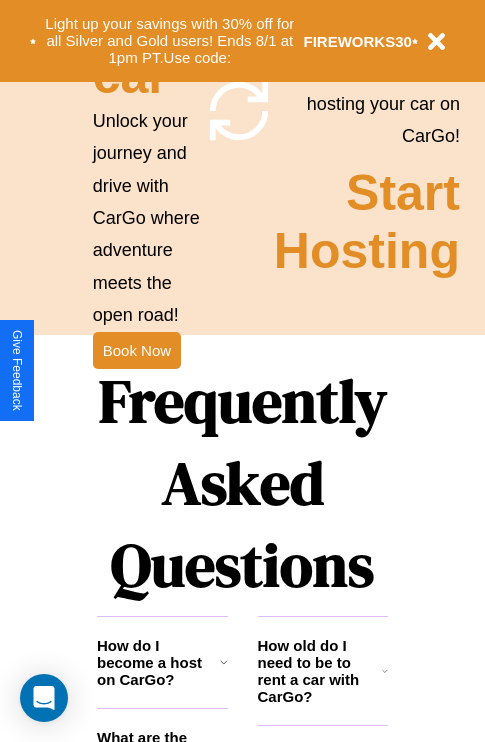 scroll, scrollTop: 1947, scrollLeft: 0, axis: vertical 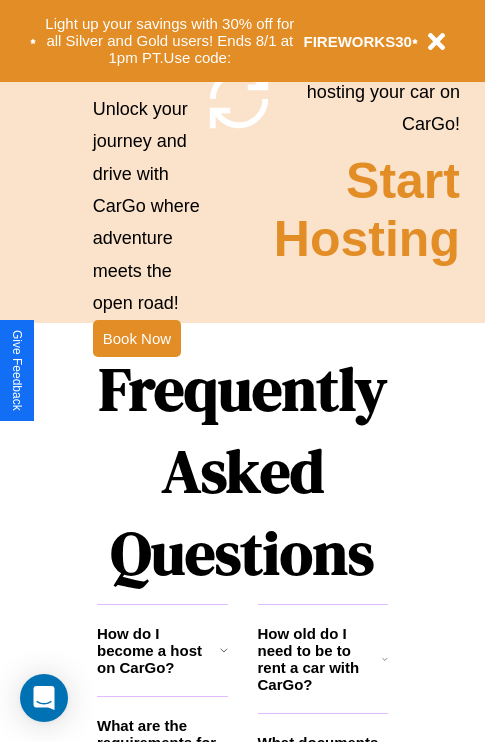 click on "Frequently Asked Questions" at bounding box center (242, 471) 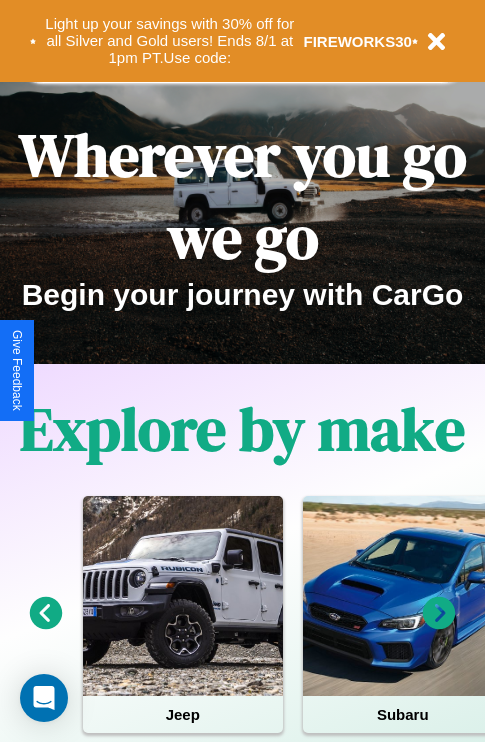 scroll, scrollTop: 0, scrollLeft: 0, axis: both 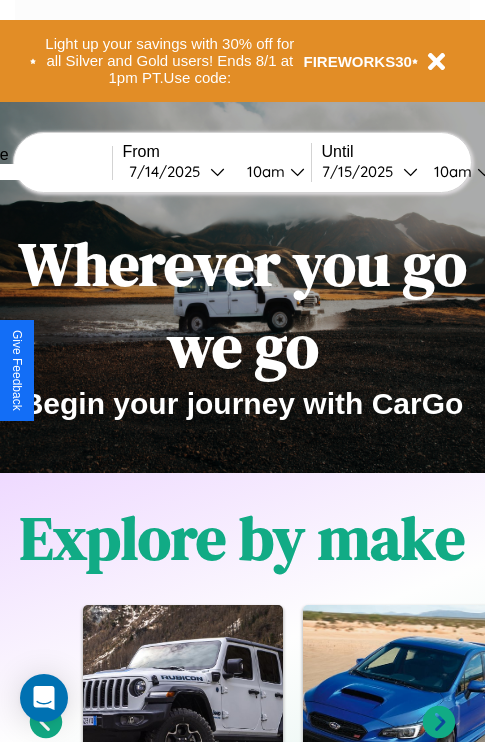 click at bounding box center (37, 172) 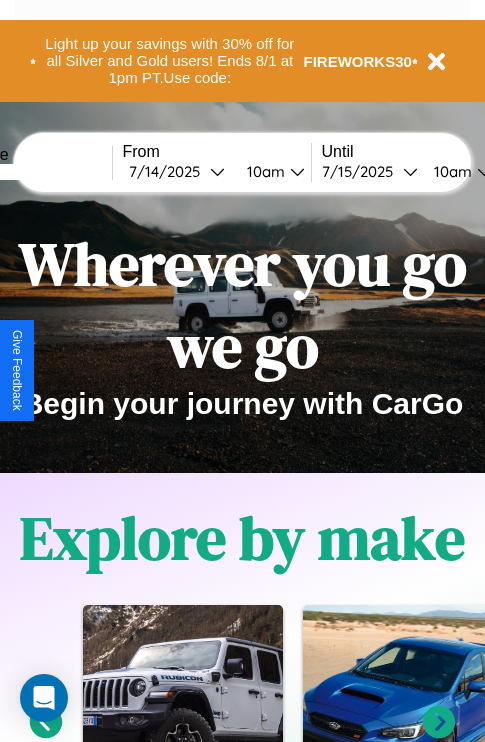 type on "******" 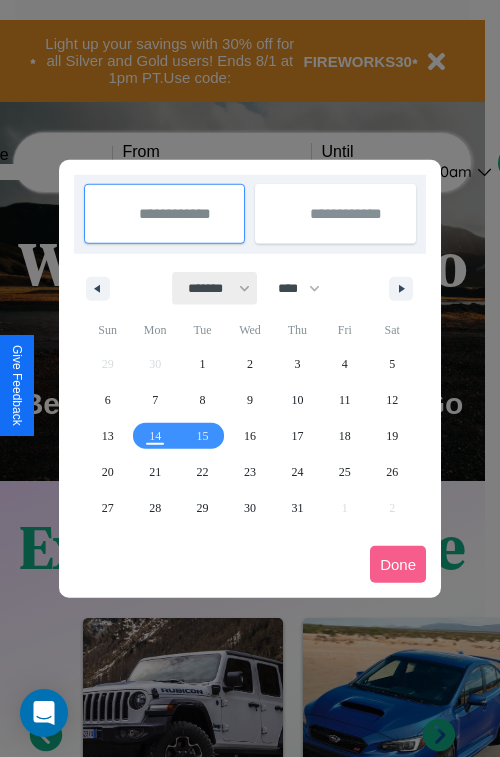 click on "******* ******** ***** ***** *** **** **** ****** ********* ******* ******** ********" at bounding box center (215, 288) 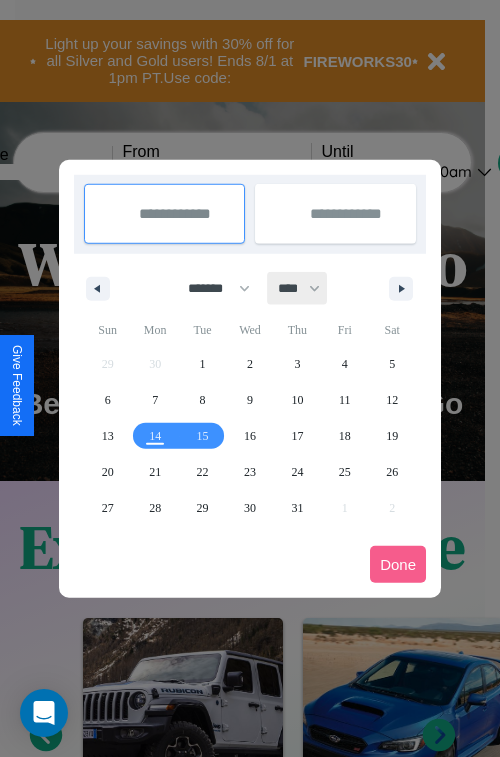 click on "**** **** **** **** **** **** **** **** **** **** **** **** **** **** **** **** **** **** **** **** **** **** **** **** **** **** **** **** **** **** **** **** **** **** **** **** **** **** **** **** **** **** **** **** **** **** **** **** **** **** **** **** **** **** **** **** **** **** **** **** **** **** **** **** **** **** **** **** **** **** **** **** **** **** **** **** **** **** **** **** **** **** **** **** **** **** **** **** **** **** **** **** **** **** **** **** **** **** **** **** **** **** **** **** **** **** **** **** **** **** **** **** **** **** **** **** **** **** **** **** ****" at bounding box center (298, 288) 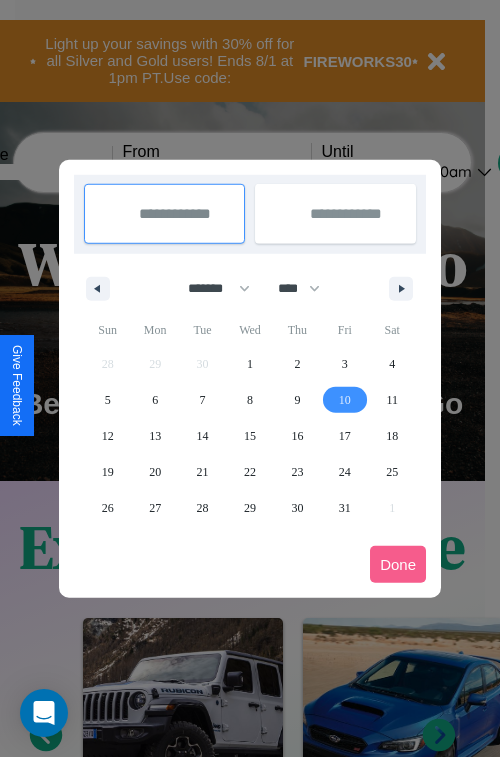 click on "10" at bounding box center [345, 400] 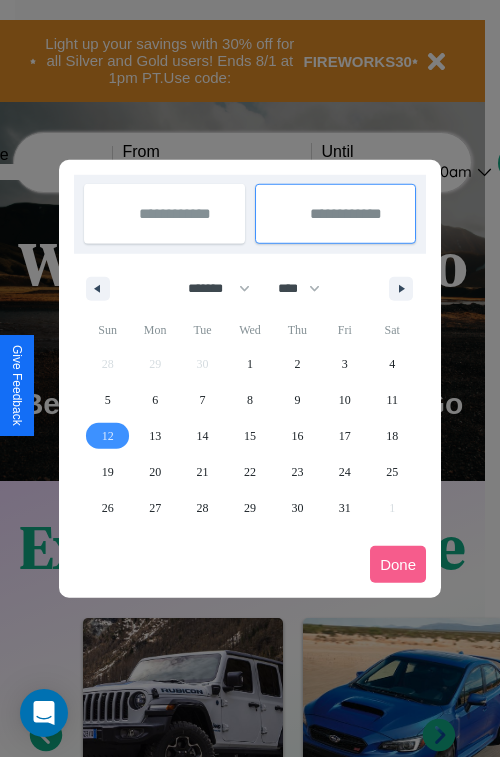 click on "12" at bounding box center (108, 436) 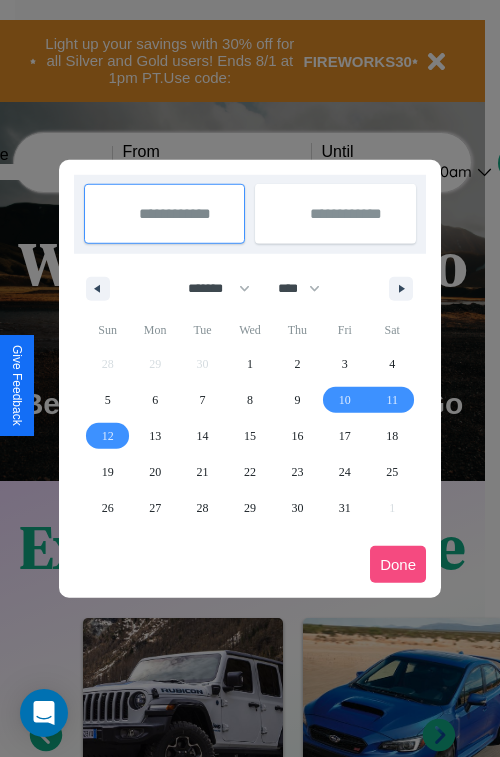 click on "Done" at bounding box center (398, 564) 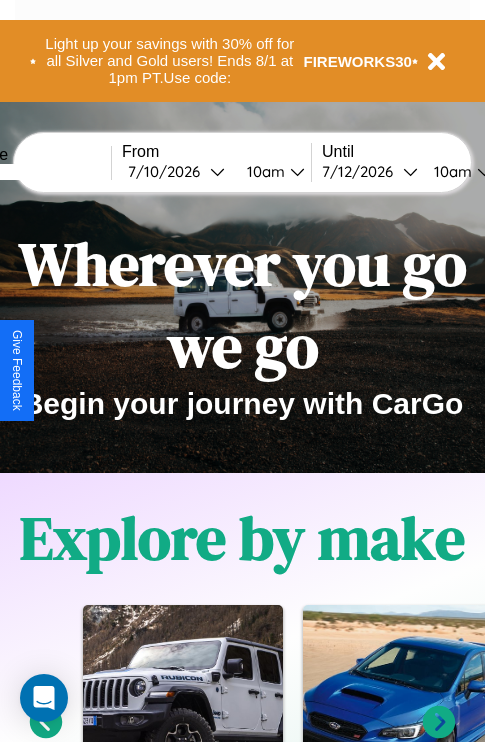 scroll, scrollTop: 0, scrollLeft: 74, axis: horizontal 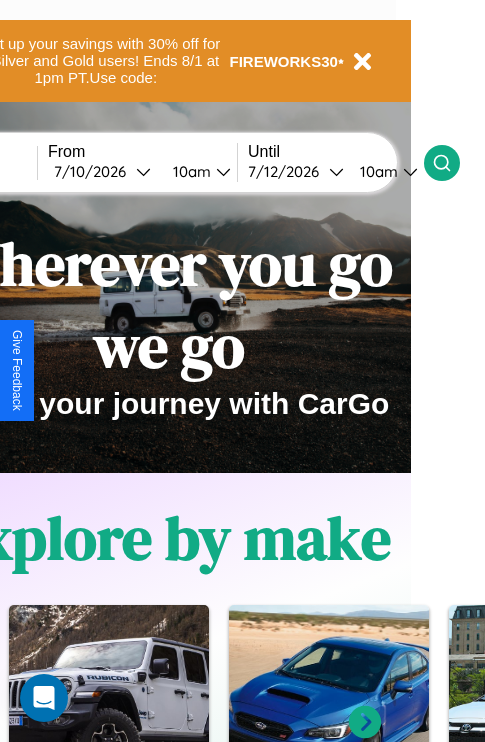 click 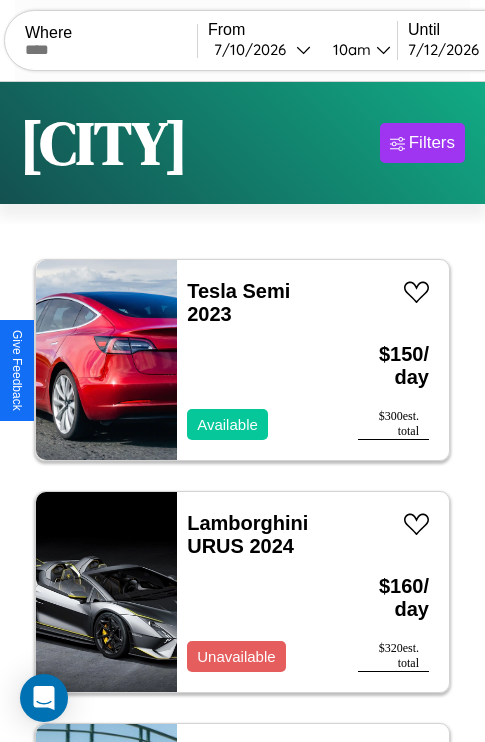 scroll, scrollTop: 66, scrollLeft: 0, axis: vertical 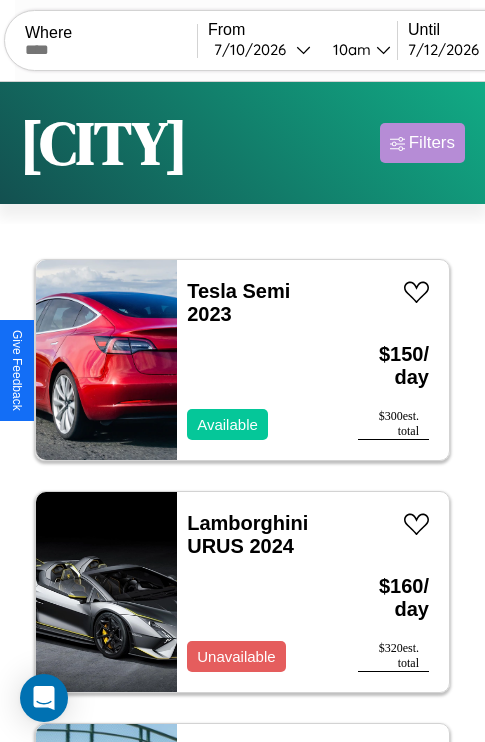 click on "Filters" at bounding box center (432, 143) 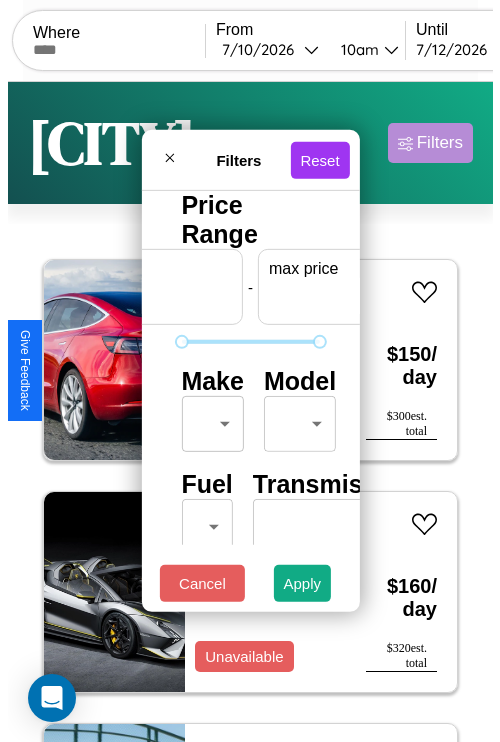 scroll, scrollTop: 0, scrollLeft: 124, axis: horizontal 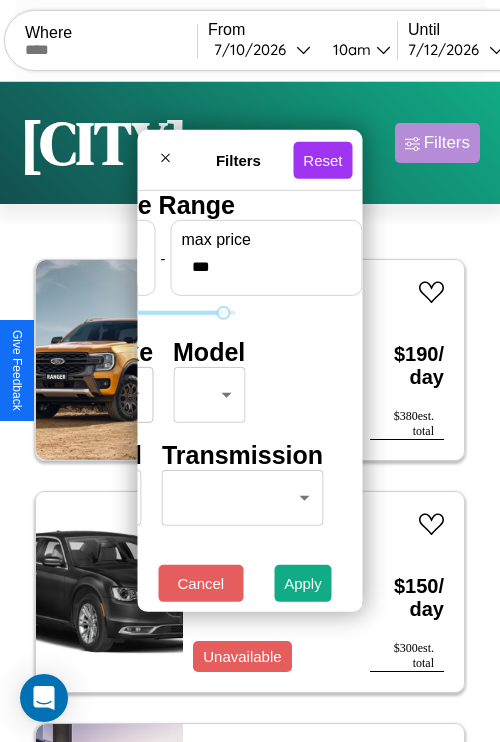 type on "***" 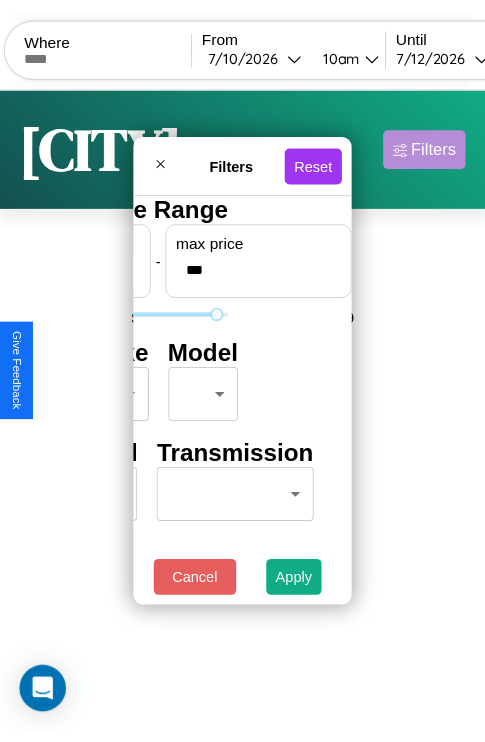 scroll, scrollTop: 0, scrollLeft: 0, axis: both 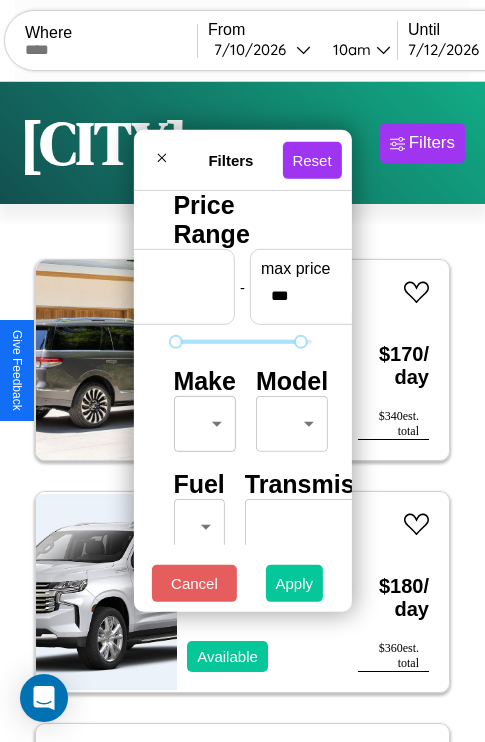 type on "**" 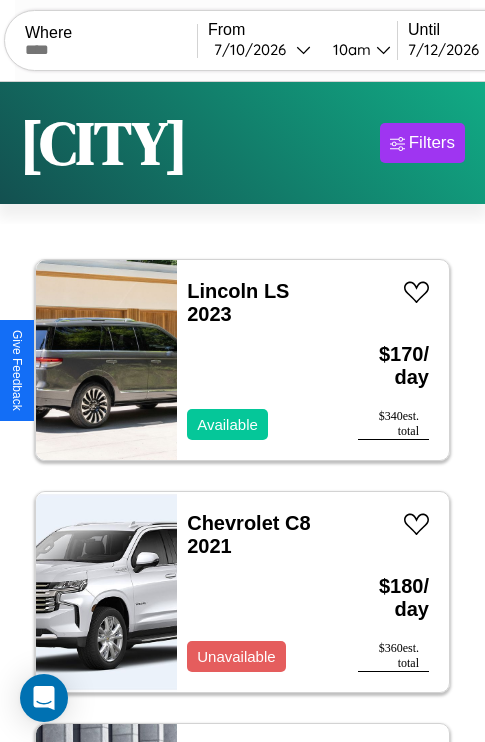 scroll, scrollTop: 95, scrollLeft: 0, axis: vertical 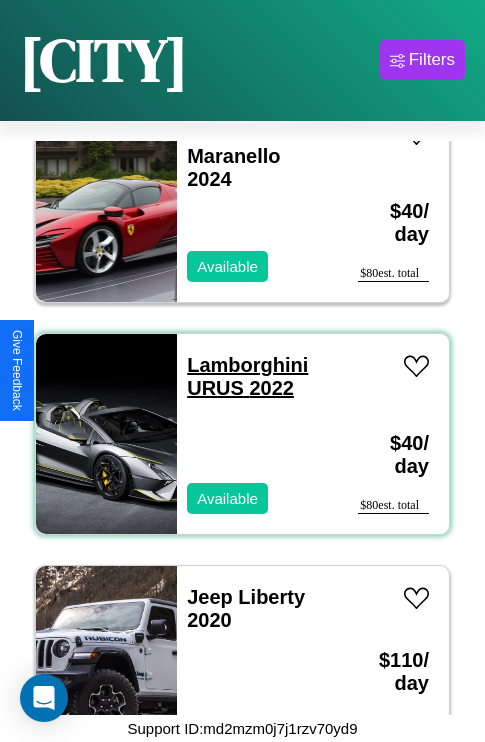 click on "Lamborghini   URUS   2022" at bounding box center [247, 376] 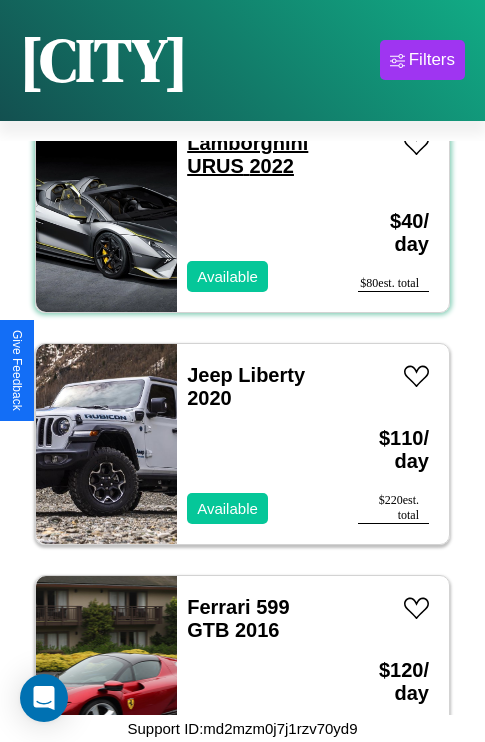 scroll, scrollTop: 16547, scrollLeft: 0, axis: vertical 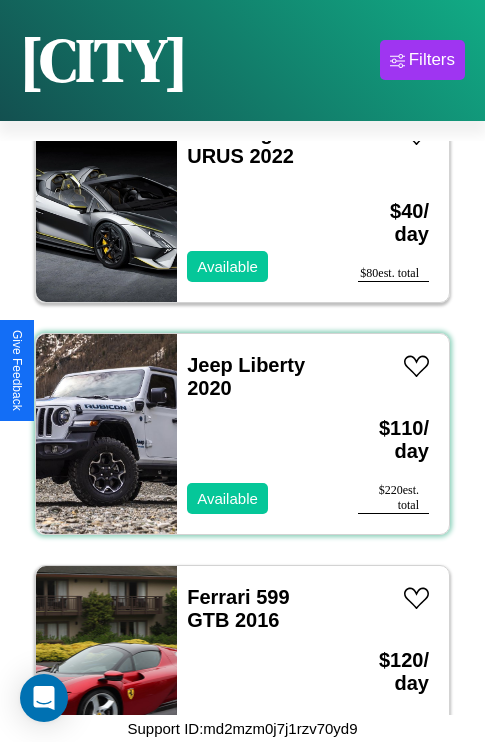 click on "Jeep   Liberty   2020 Available" at bounding box center (257, 434) 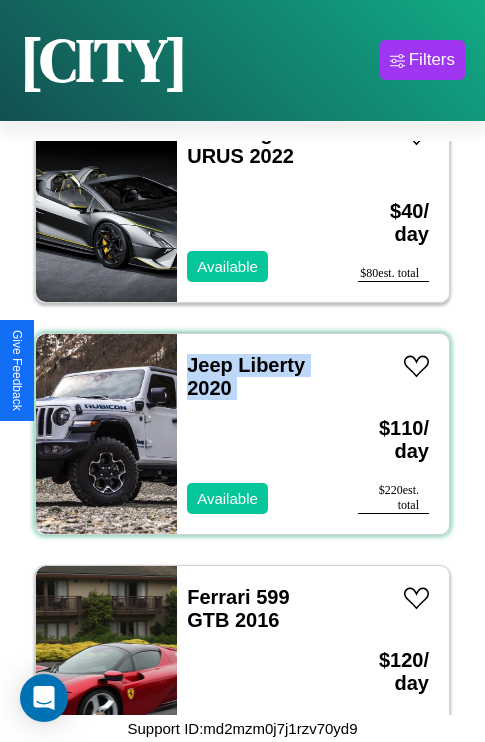 click on "Jeep   Liberty   2020 Available" at bounding box center (257, 434) 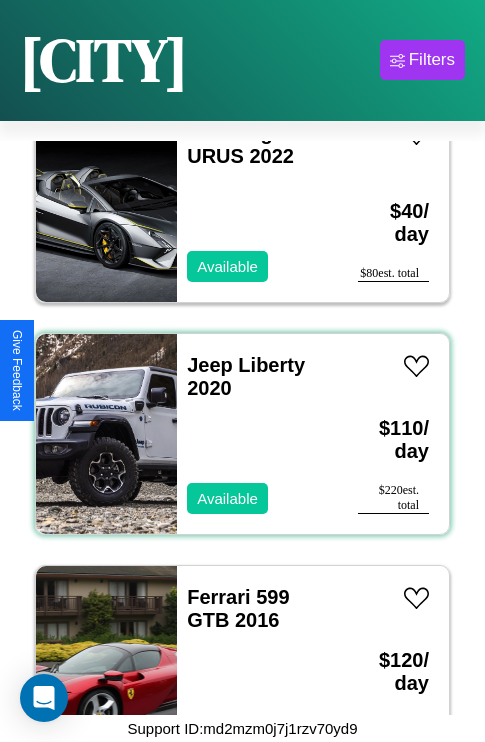 click on "Jeep   Liberty   2020 Available" at bounding box center (257, 434) 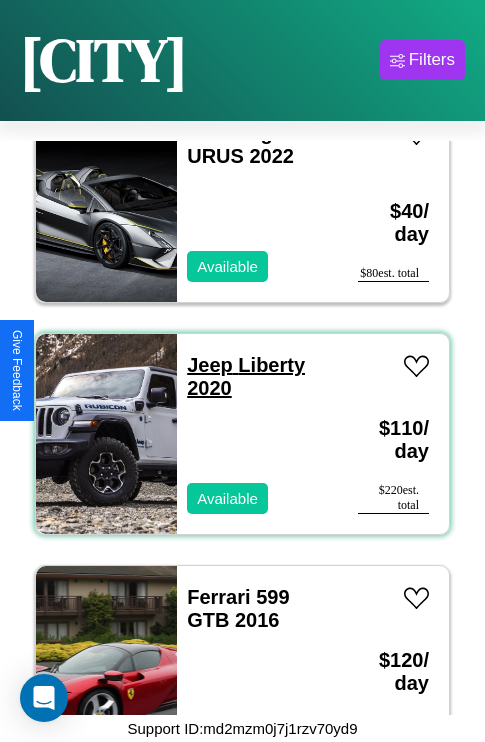 click on "Jeep   Liberty   2020" at bounding box center [246, 376] 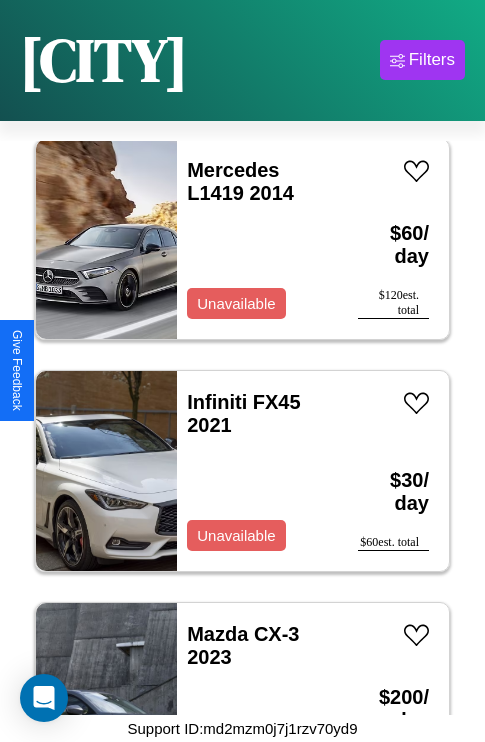 scroll, scrollTop: 20259, scrollLeft: 0, axis: vertical 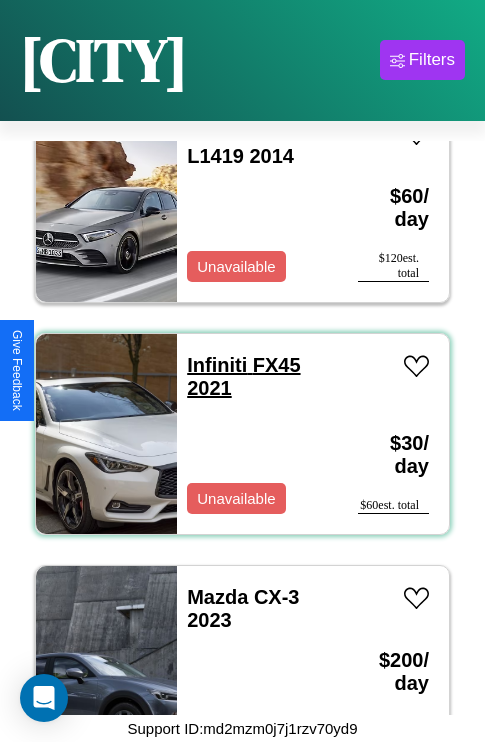 click on "Infiniti   FX45   2021" at bounding box center (243, 376) 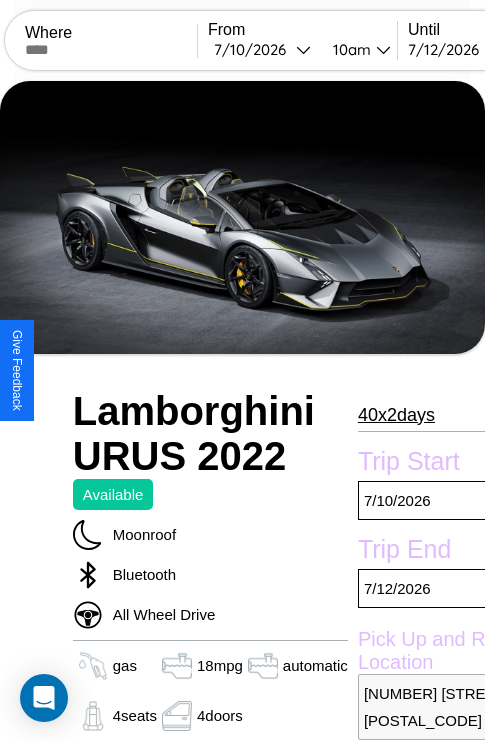 scroll, scrollTop: 44, scrollLeft: 0, axis: vertical 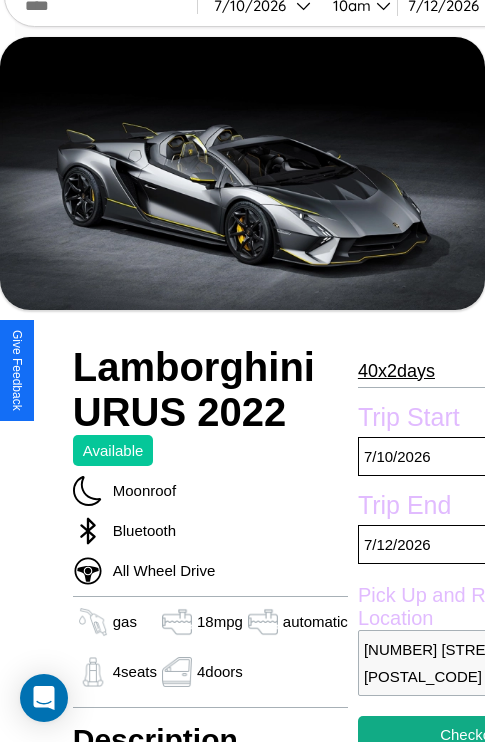 click on "40  x  2  days" at bounding box center [396, 371] 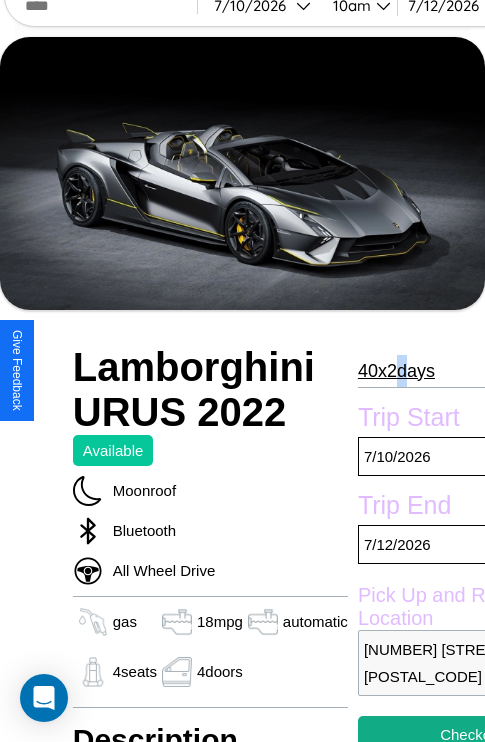 click on "40  x  2  days" at bounding box center [396, 371] 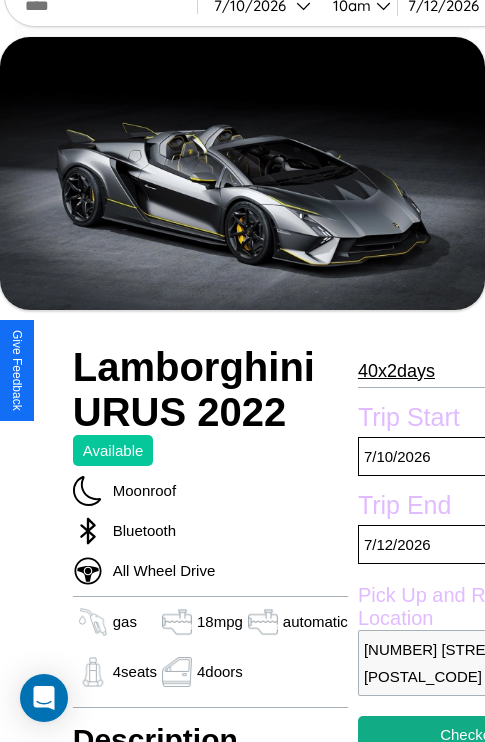 click on "40  x  2  days" at bounding box center [396, 371] 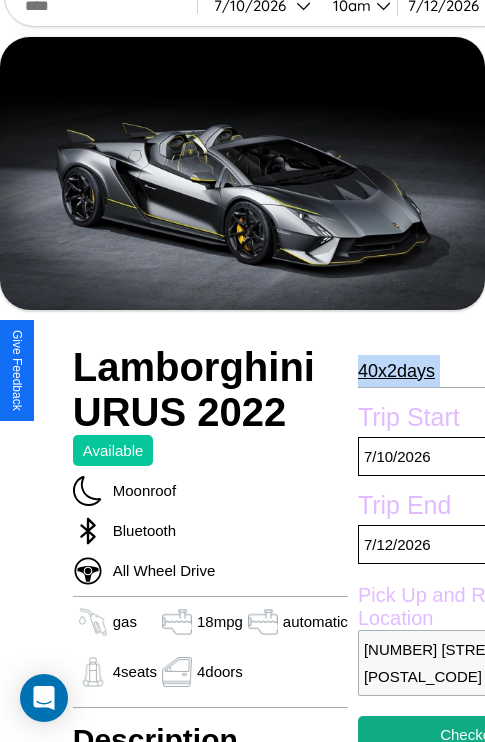 click on "40  x  2  days" at bounding box center (396, 371) 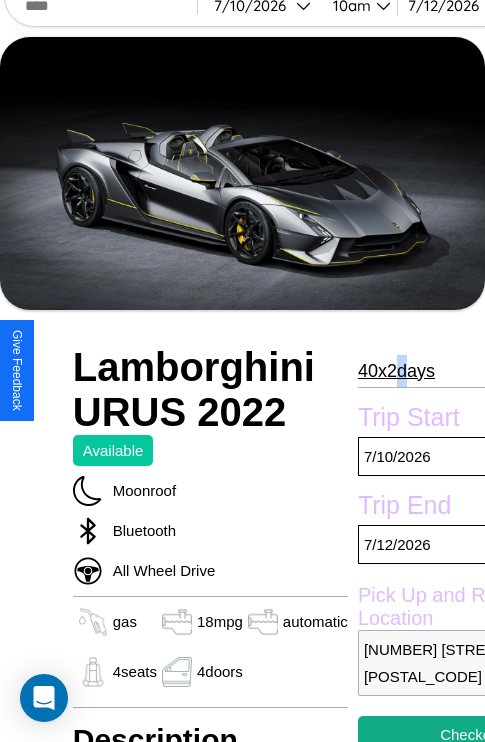 click on "40  x  2  days" at bounding box center [396, 371] 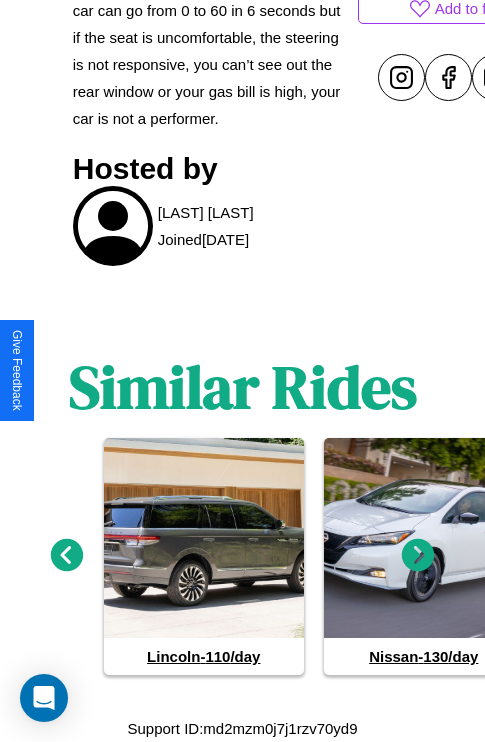 scroll, scrollTop: 939, scrollLeft: 0, axis: vertical 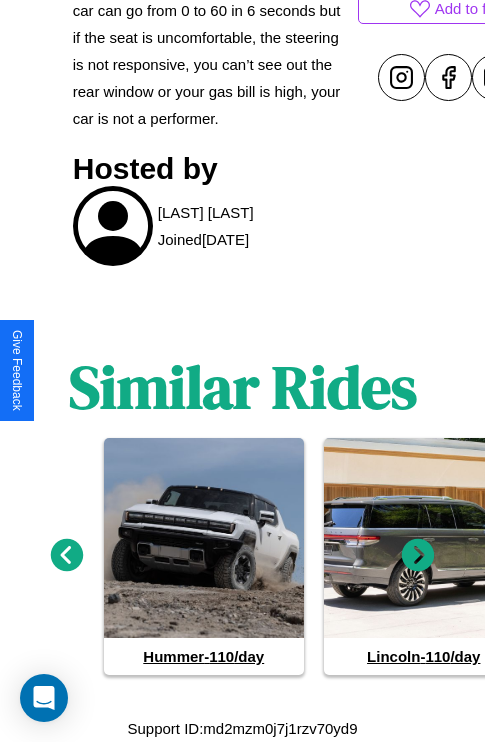 click 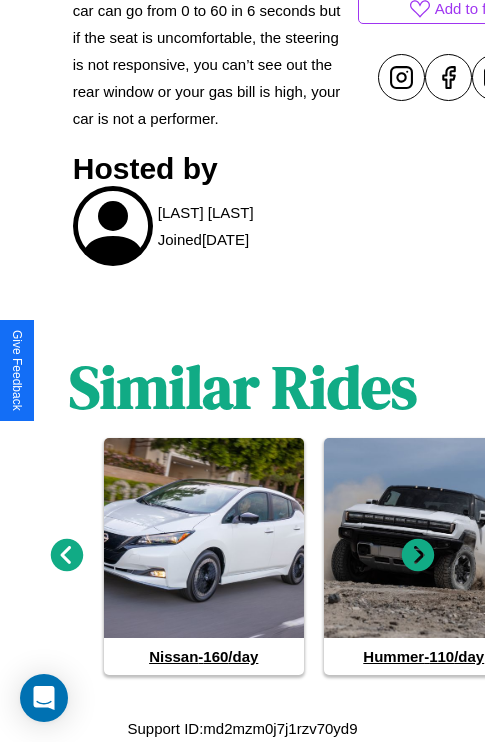 click 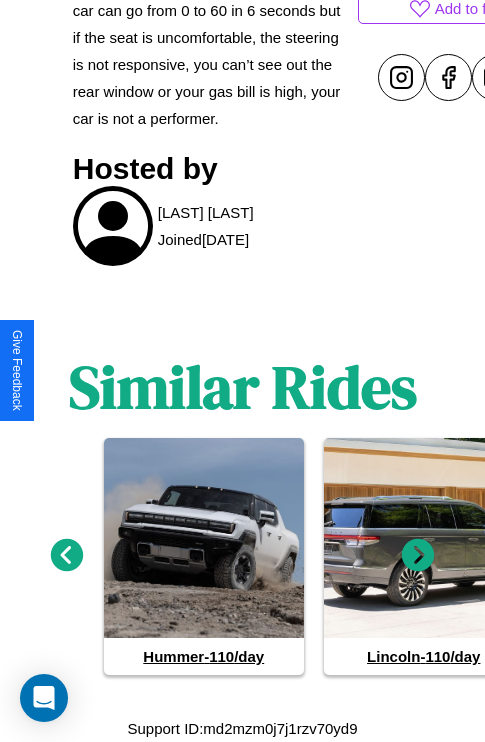 click 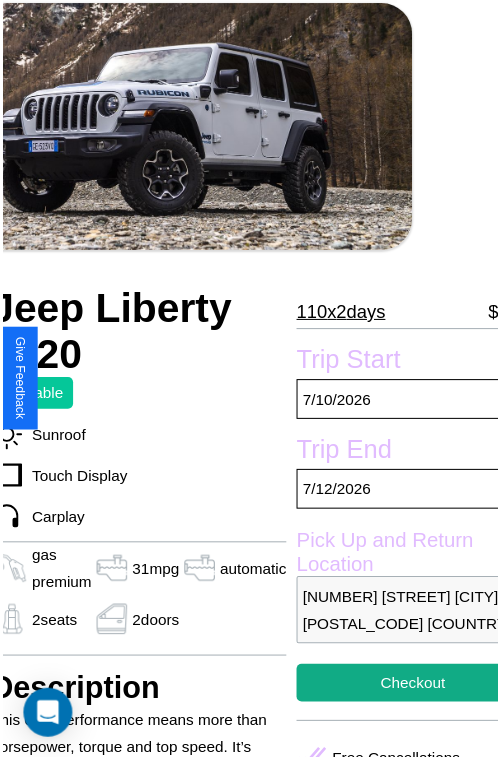 scroll, scrollTop: 99, scrollLeft: 107, axis: both 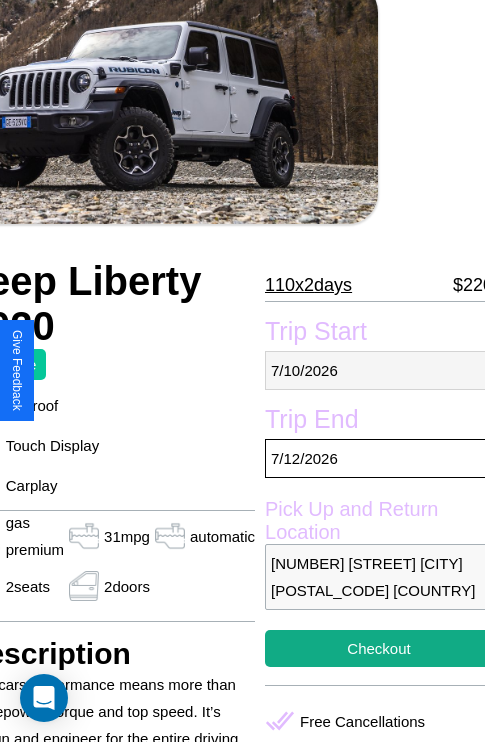 click on "[MONTH] / [DAY] / [YEAR]" at bounding box center [379, 370] 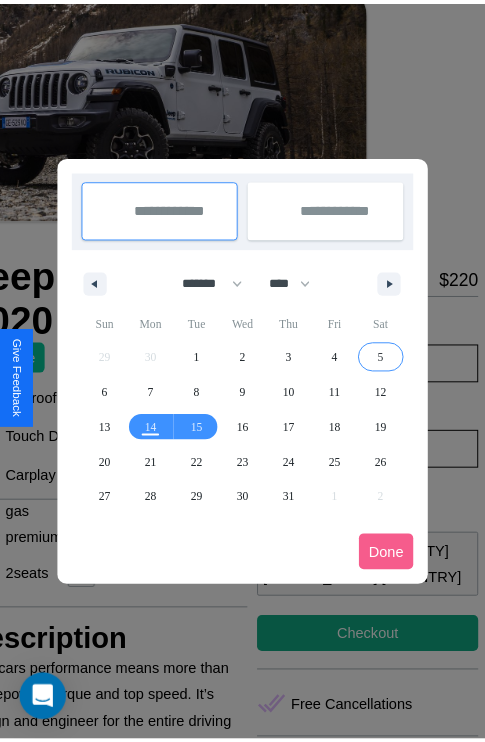 scroll, scrollTop: 0, scrollLeft: 107, axis: horizontal 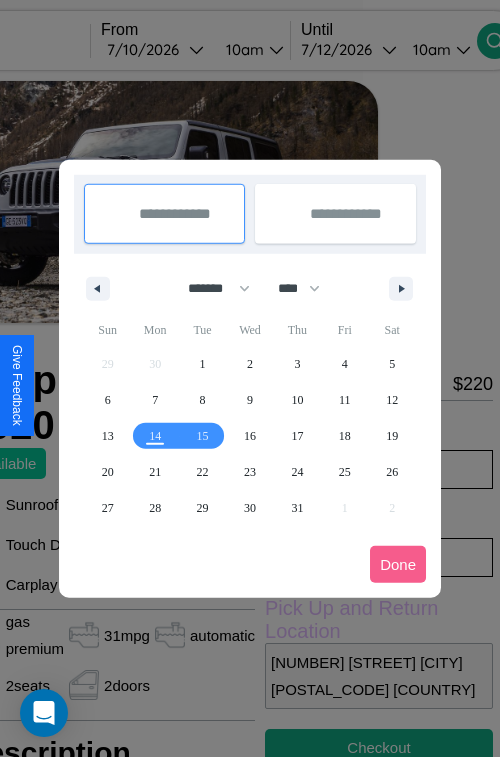click at bounding box center (250, 378) 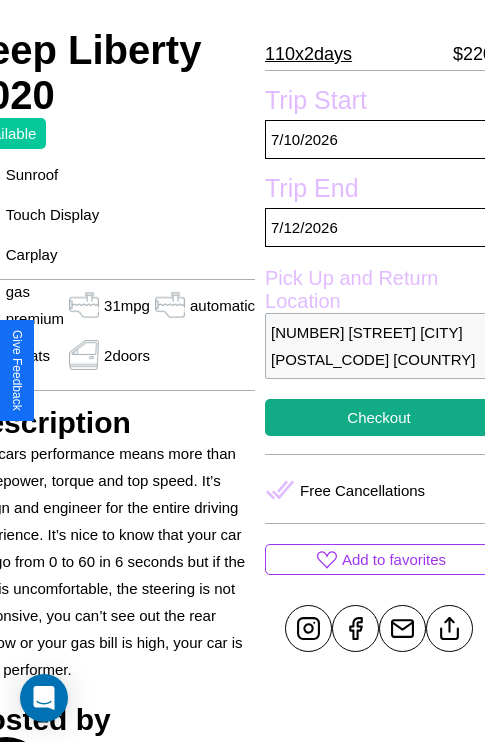 scroll, scrollTop: 588, scrollLeft: 107, axis: both 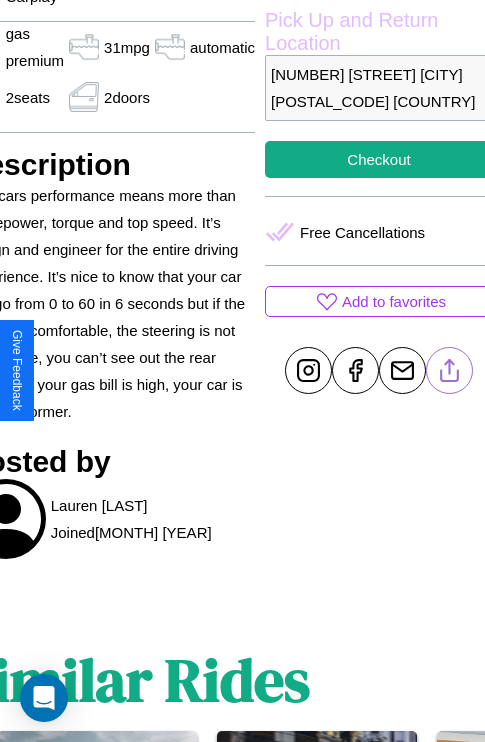click 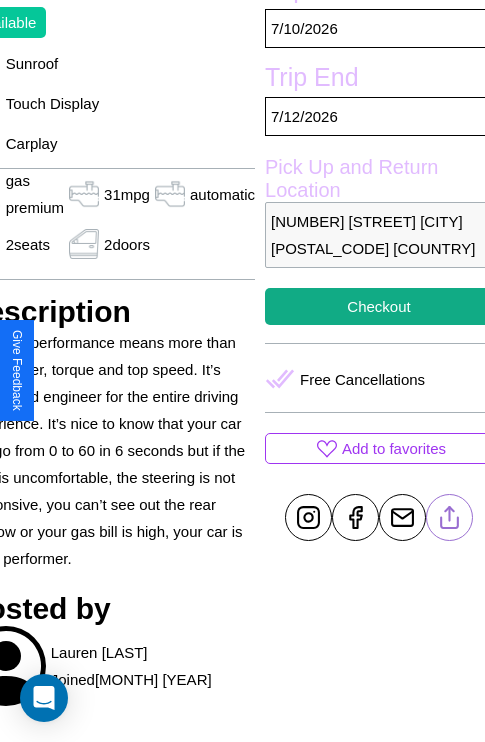 scroll, scrollTop: 377, scrollLeft: 107, axis: both 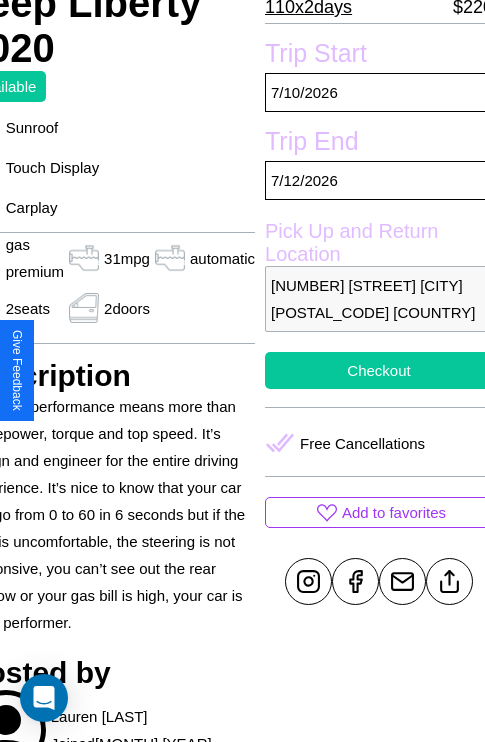 click on "Checkout" at bounding box center [379, 370] 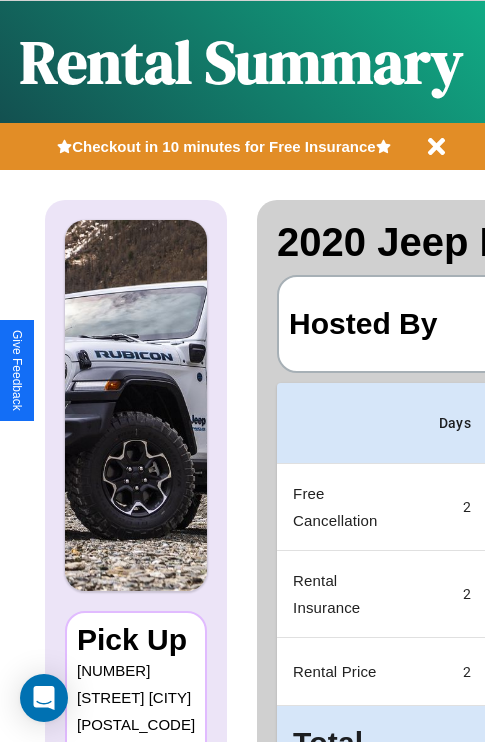 scroll, scrollTop: 0, scrollLeft: 378, axis: horizontal 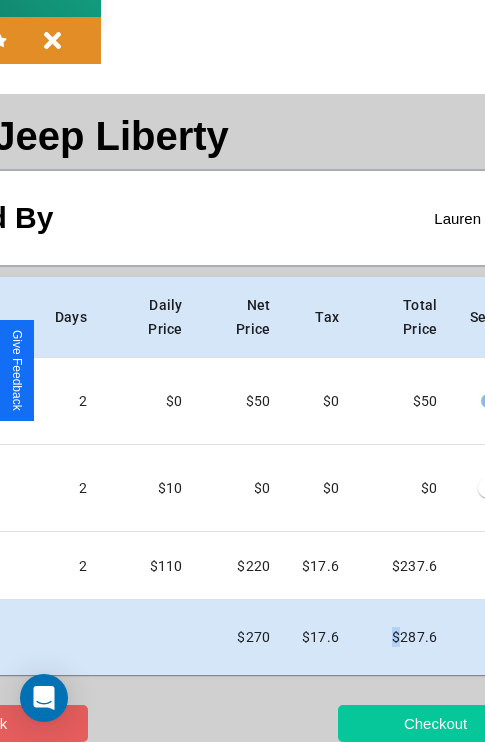 click on "Checkout" at bounding box center (435, 723) 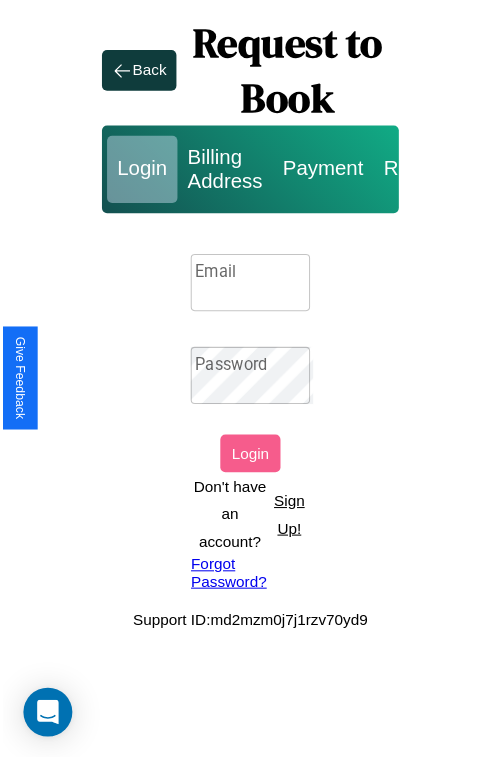 scroll, scrollTop: 0, scrollLeft: 0, axis: both 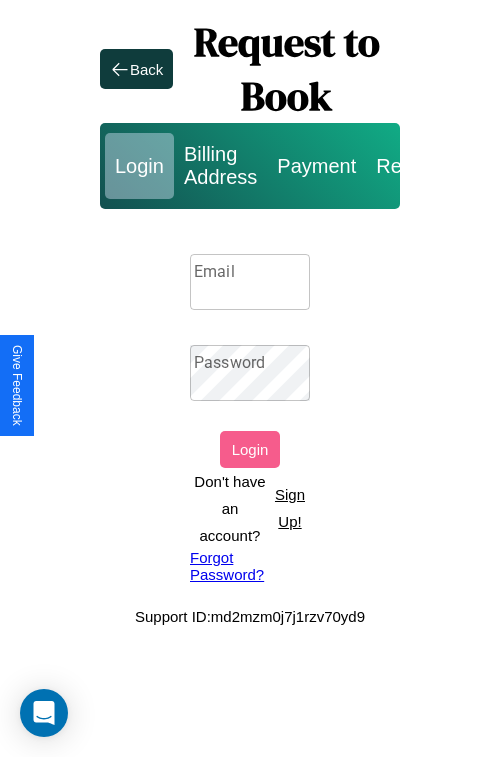 click on "Sign Up!" at bounding box center [290, 508] 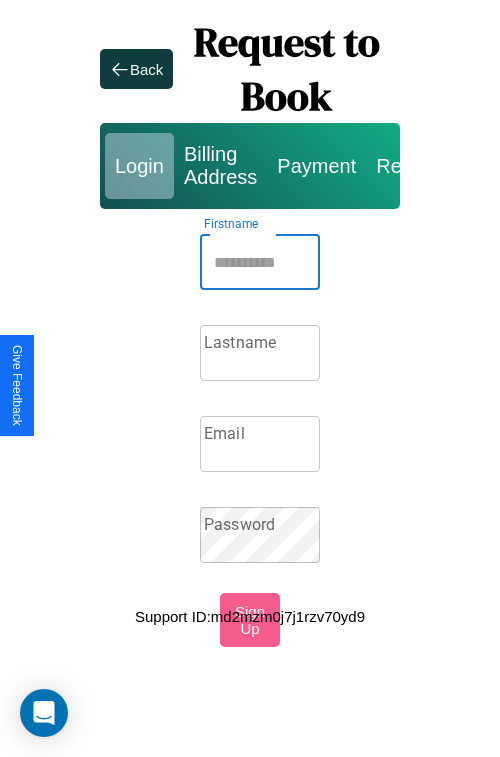 click on "Firstname" at bounding box center (260, 262) 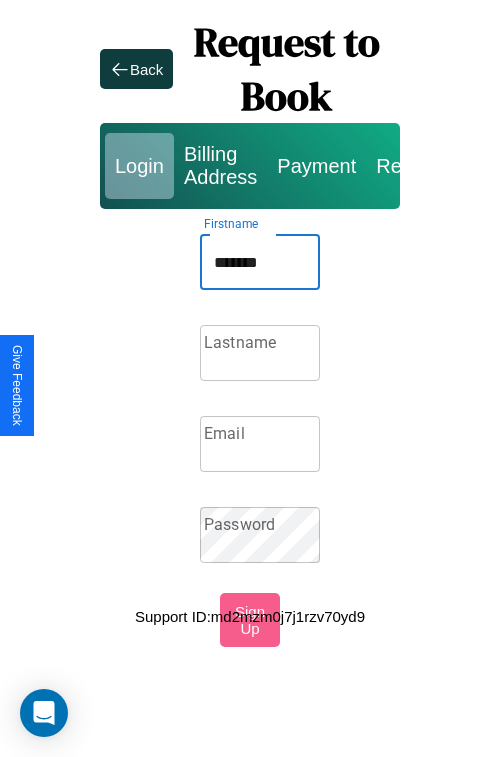 type on "*******" 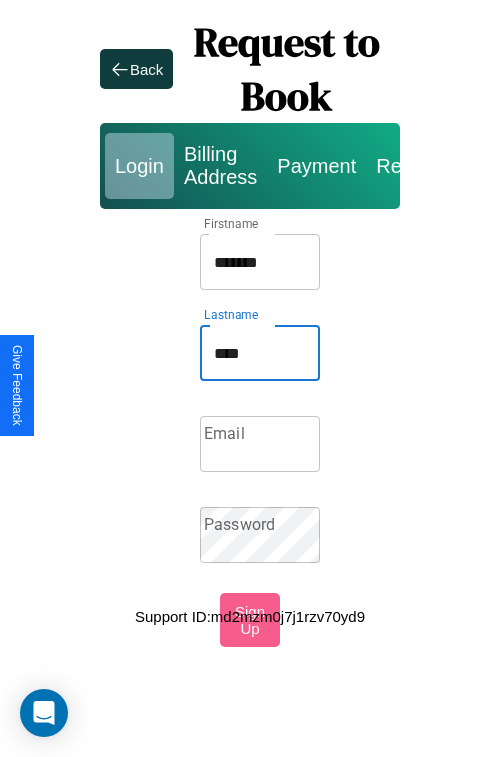 type on "****" 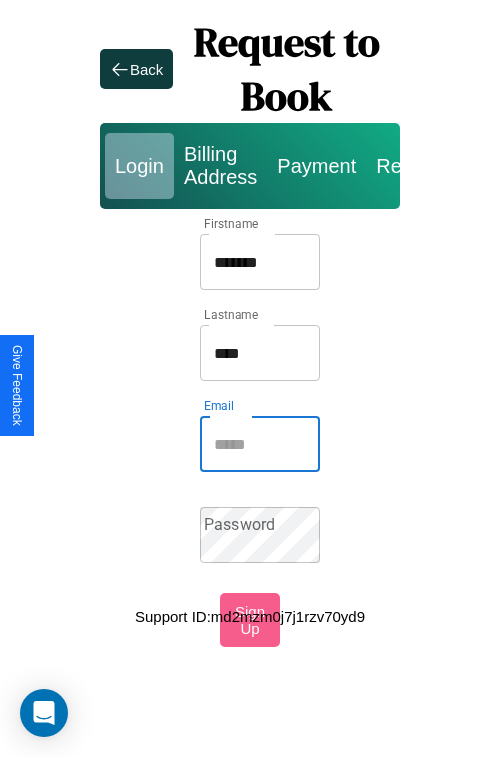 click on "Email" at bounding box center [260, 444] 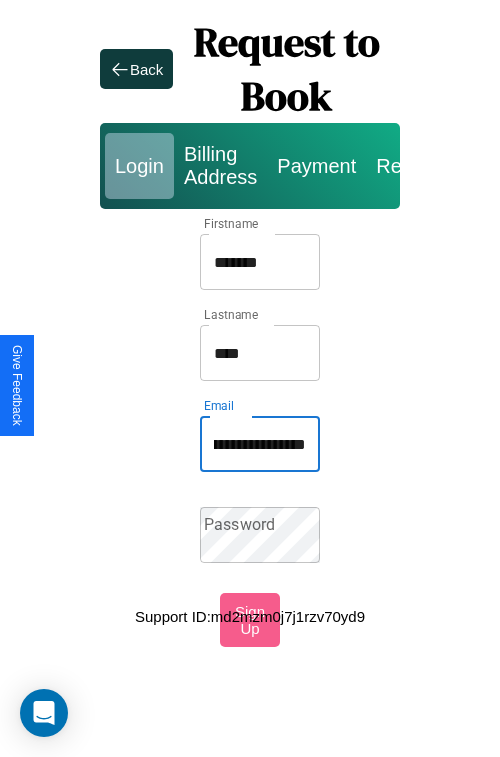 scroll, scrollTop: 0, scrollLeft: 104, axis: horizontal 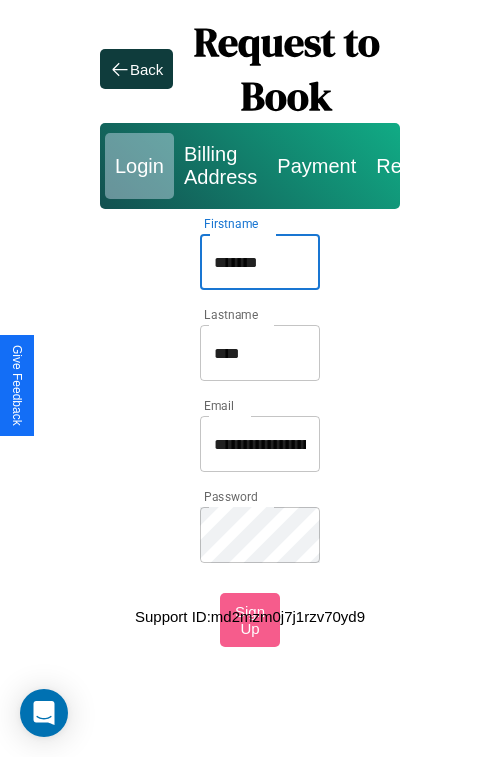 click on "*******" at bounding box center (260, 262) 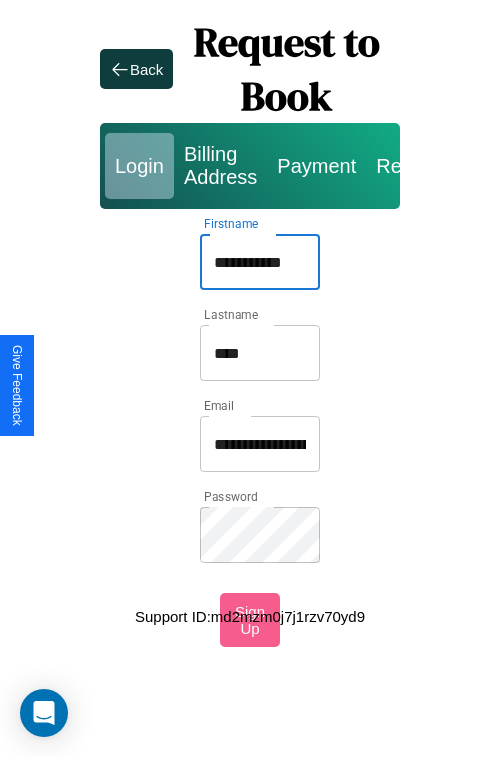 type on "**********" 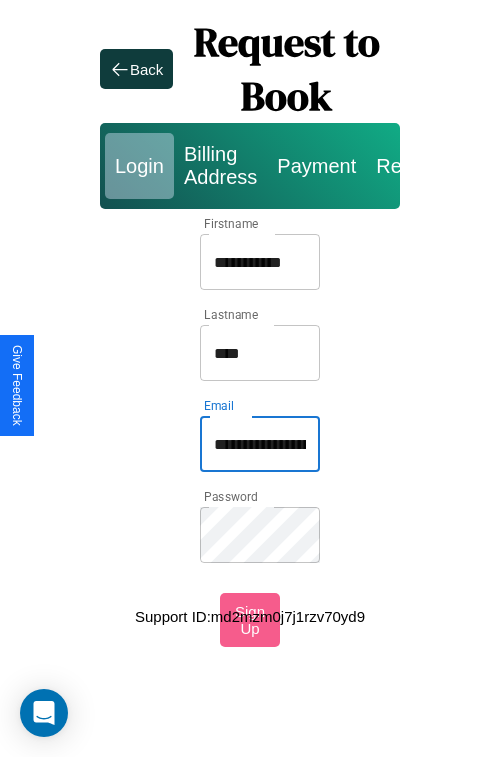type on "**********" 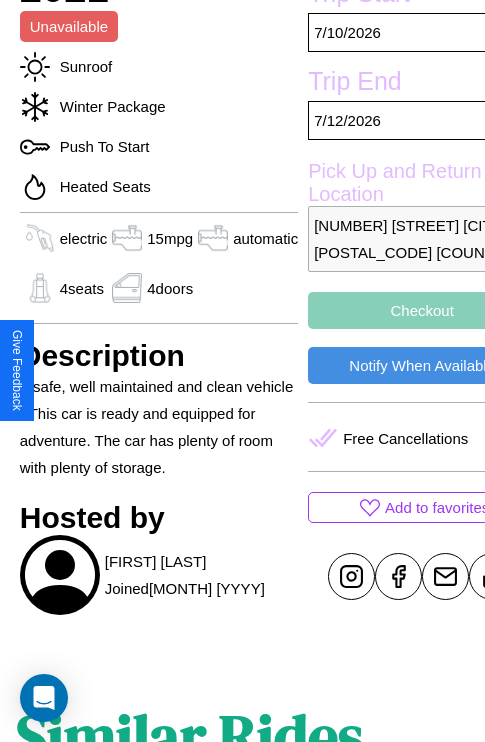 scroll, scrollTop: 674, scrollLeft: 76, axis: both 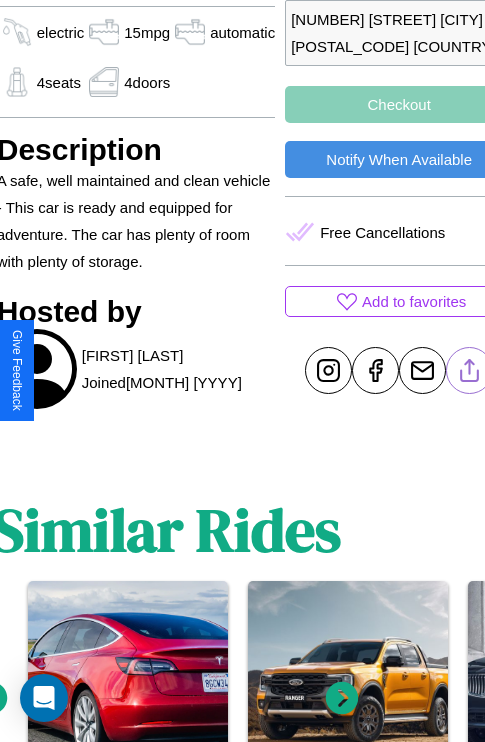 click 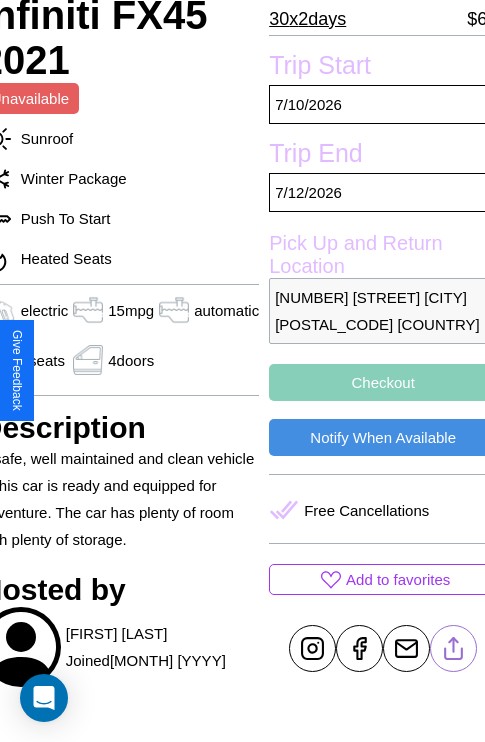 scroll, scrollTop: 336, scrollLeft: 96, axis: both 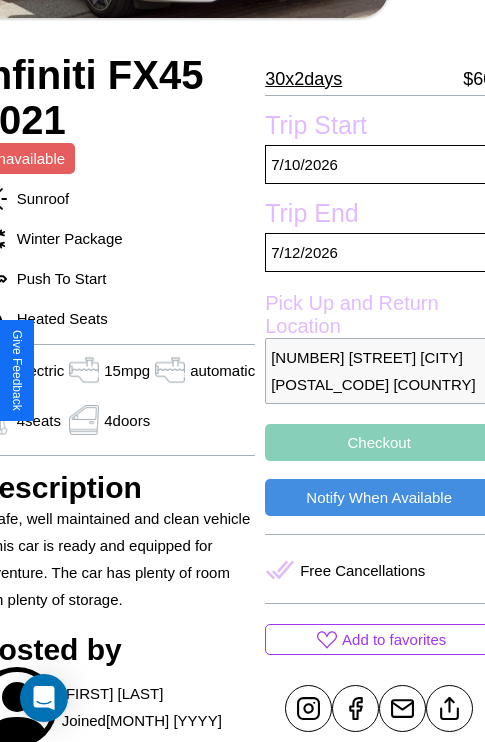 click on "497 Chestnut Street  Prague  93696 Czech Republic" at bounding box center [379, 371] 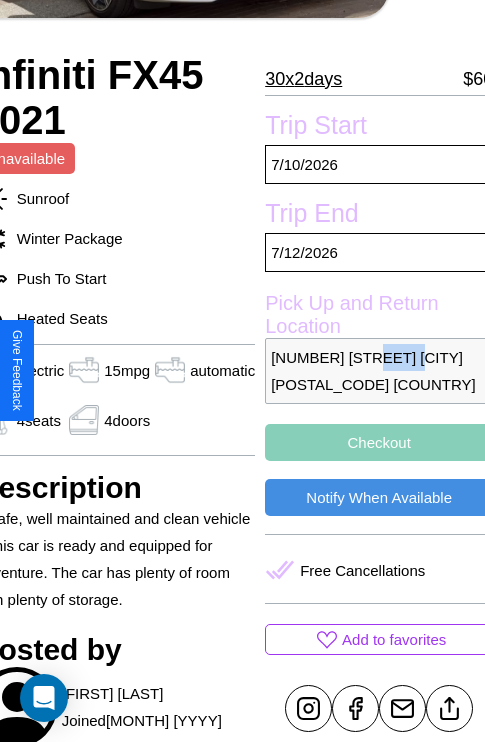 click on "497 Chestnut Street  Prague  93696 Czech Republic" at bounding box center [379, 371] 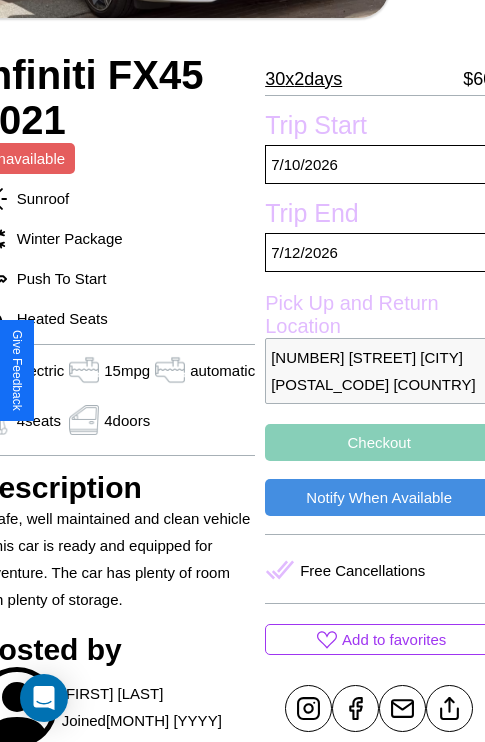 click on "497 Chestnut Street  Prague  93696 Czech Republic" at bounding box center (379, 371) 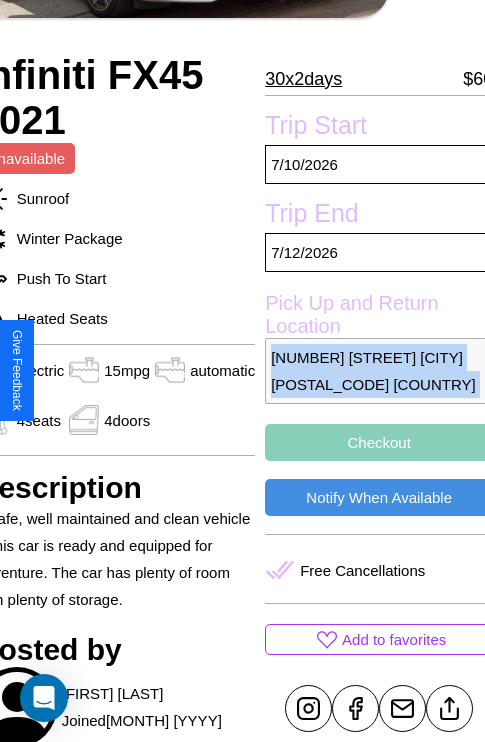 click on "497 Chestnut Street  Prague  93696 Czech Republic" at bounding box center (379, 371) 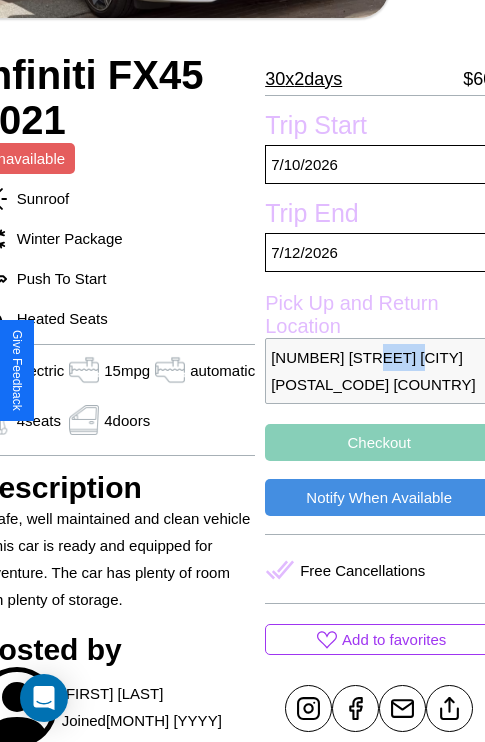 click on "497 Chestnut Street  Prague  93696 Czech Republic" at bounding box center (379, 371) 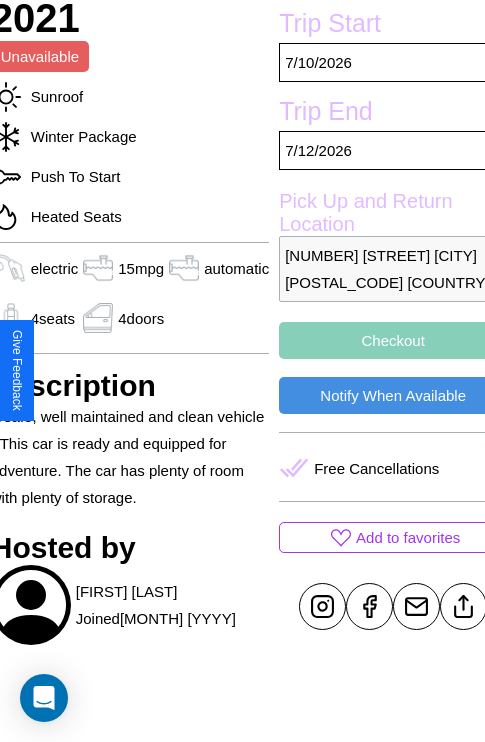 scroll, scrollTop: 817, scrollLeft: 30, axis: both 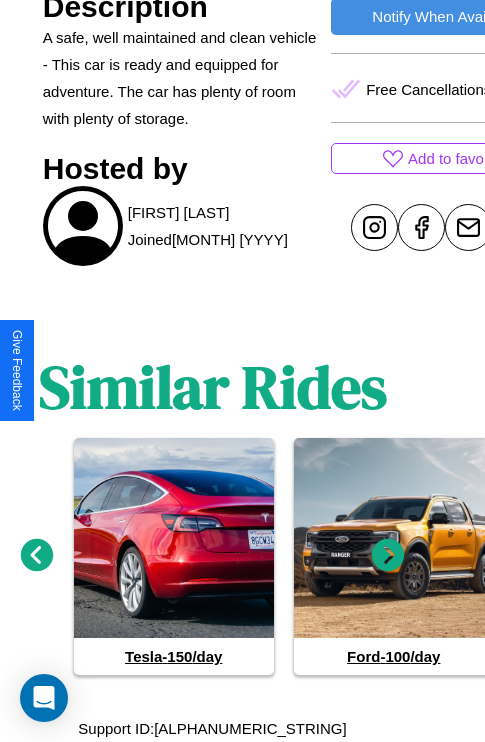 click 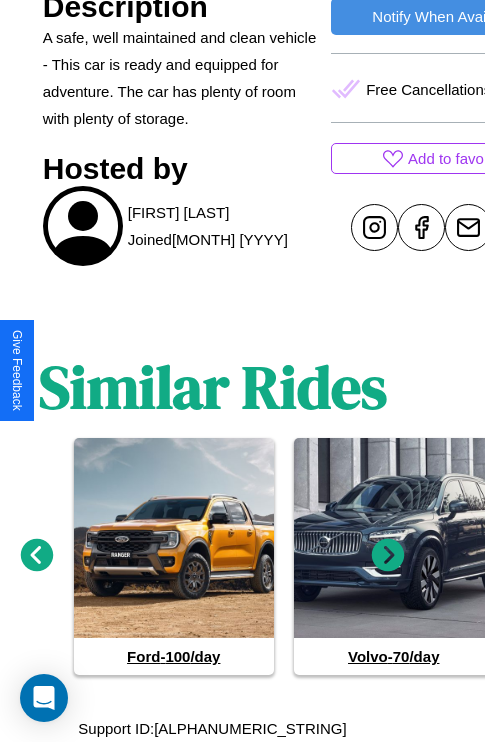 click 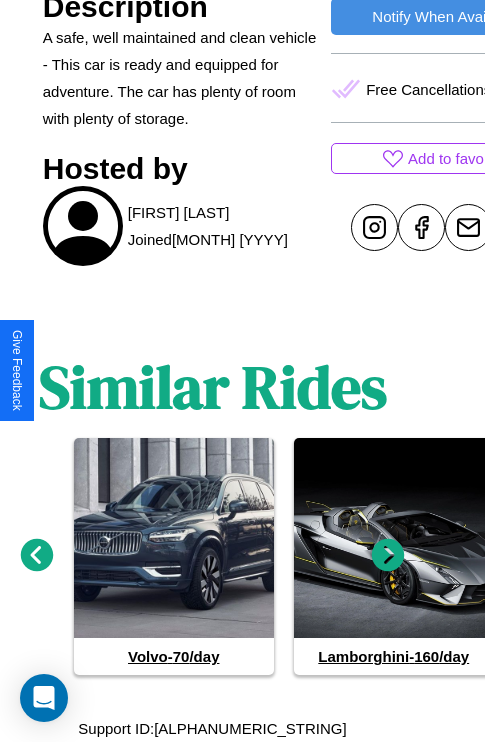 click 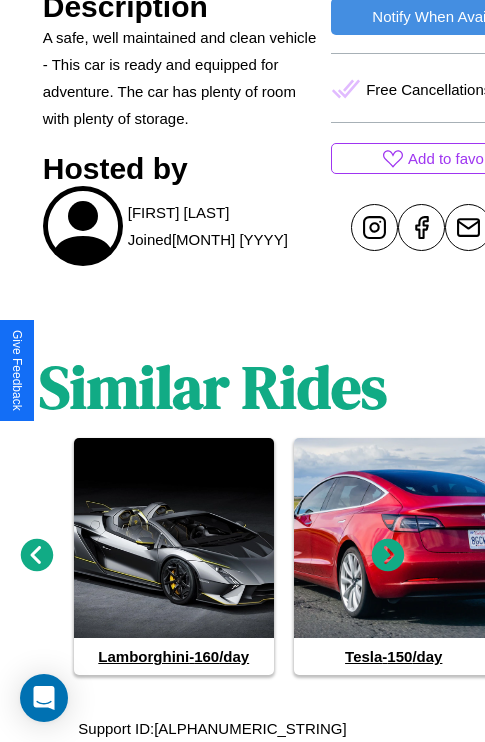 click 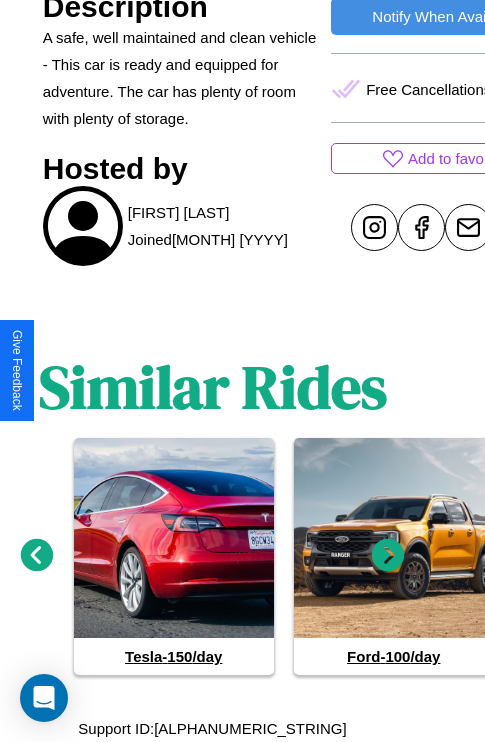 click 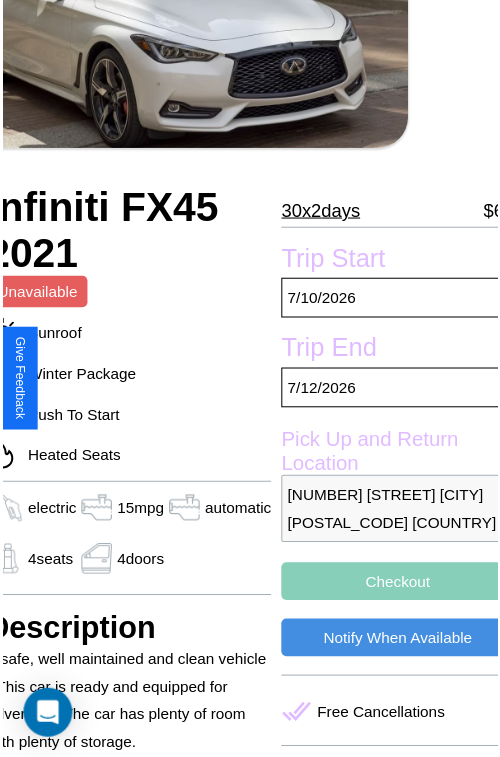 scroll, scrollTop: 130, scrollLeft: 96, axis: both 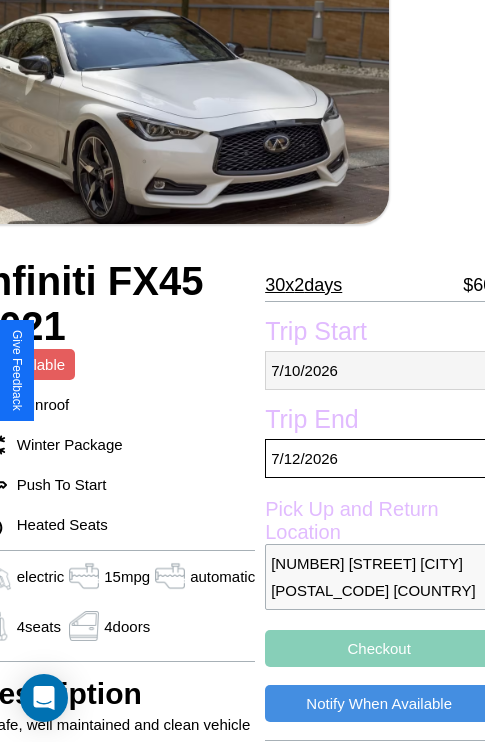 click on "[MONTH] / [DAY] / [YEAR]" at bounding box center [379, 370] 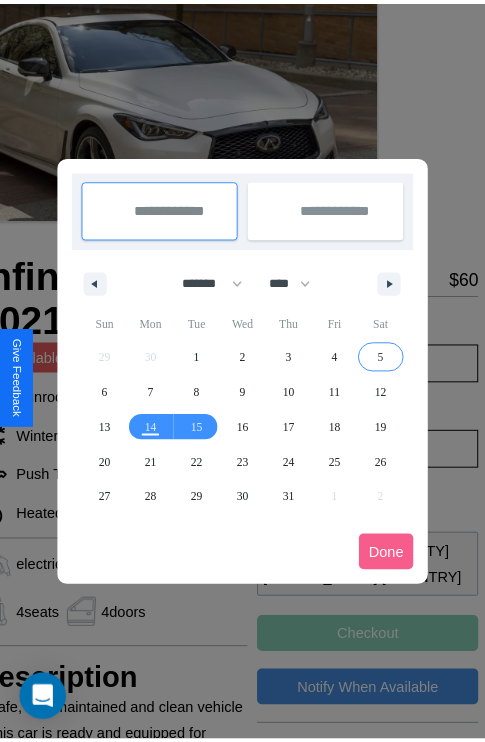 scroll, scrollTop: 0, scrollLeft: 96, axis: horizontal 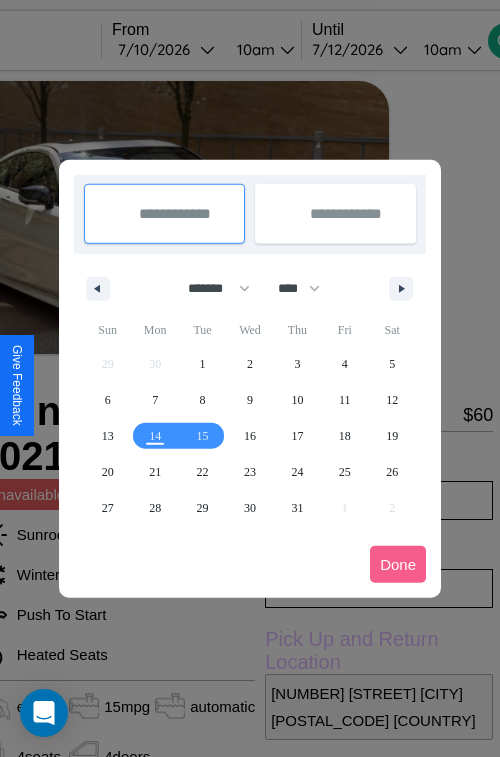 click at bounding box center [250, 378] 